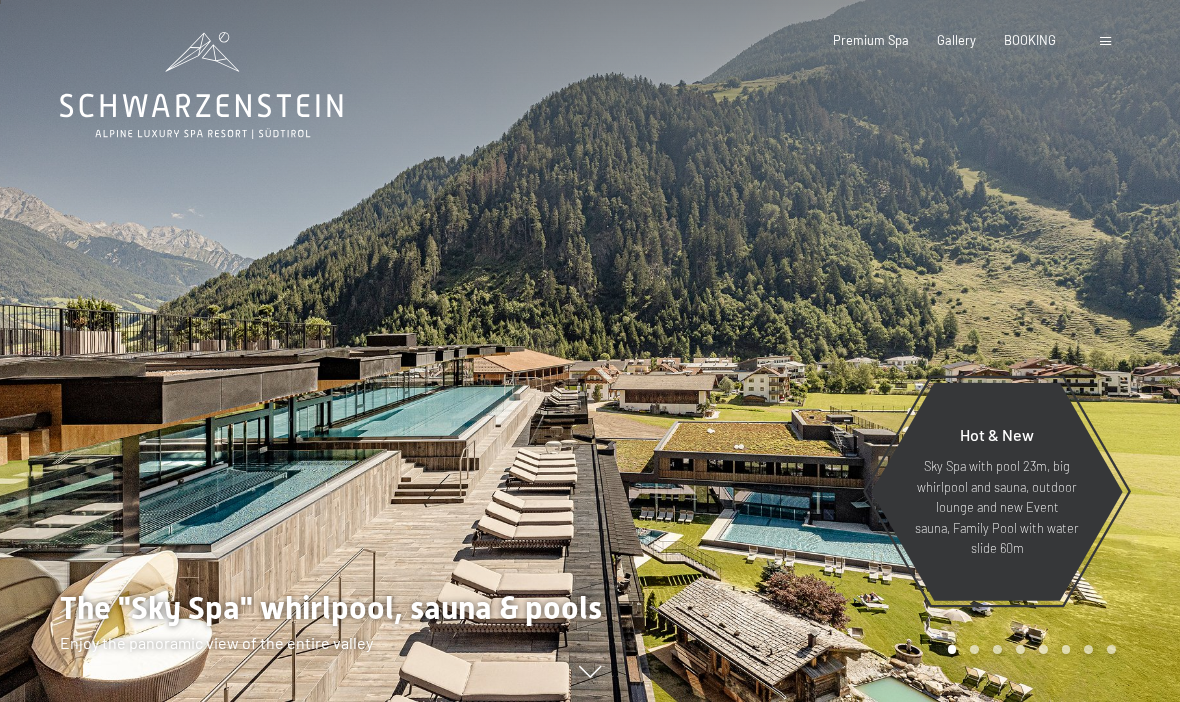 scroll, scrollTop: 7, scrollLeft: 0, axis: vertical 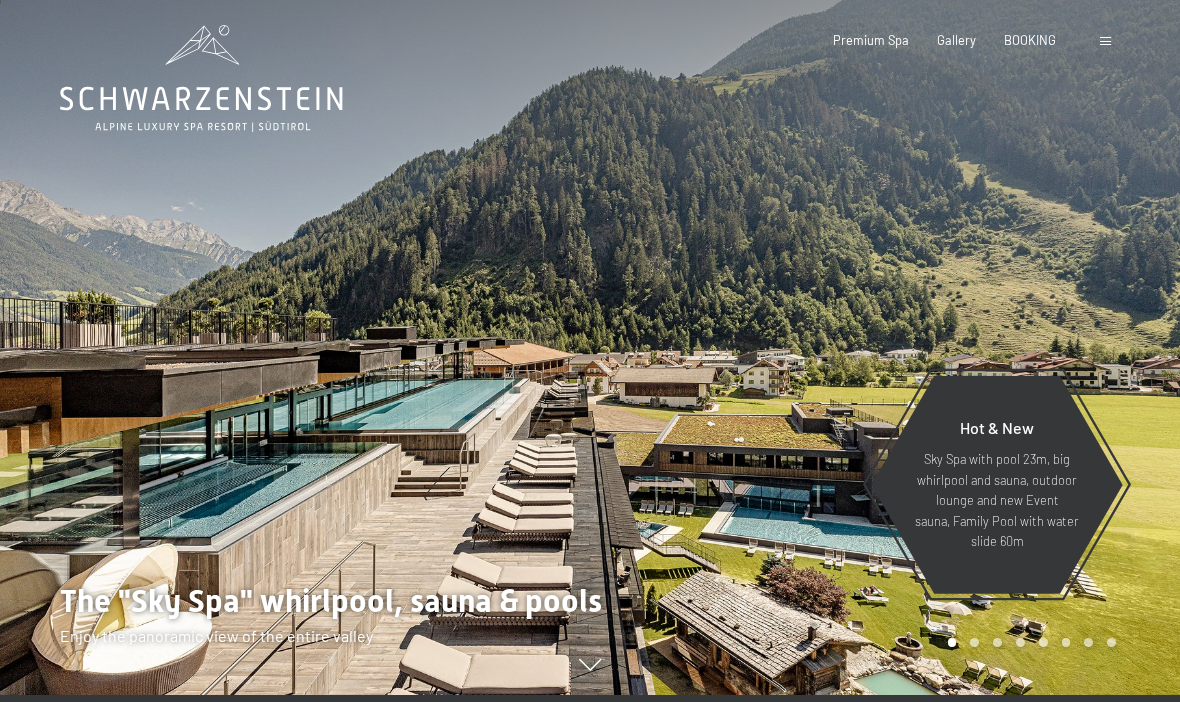 click on "Gallery" at bounding box center (956, 40) 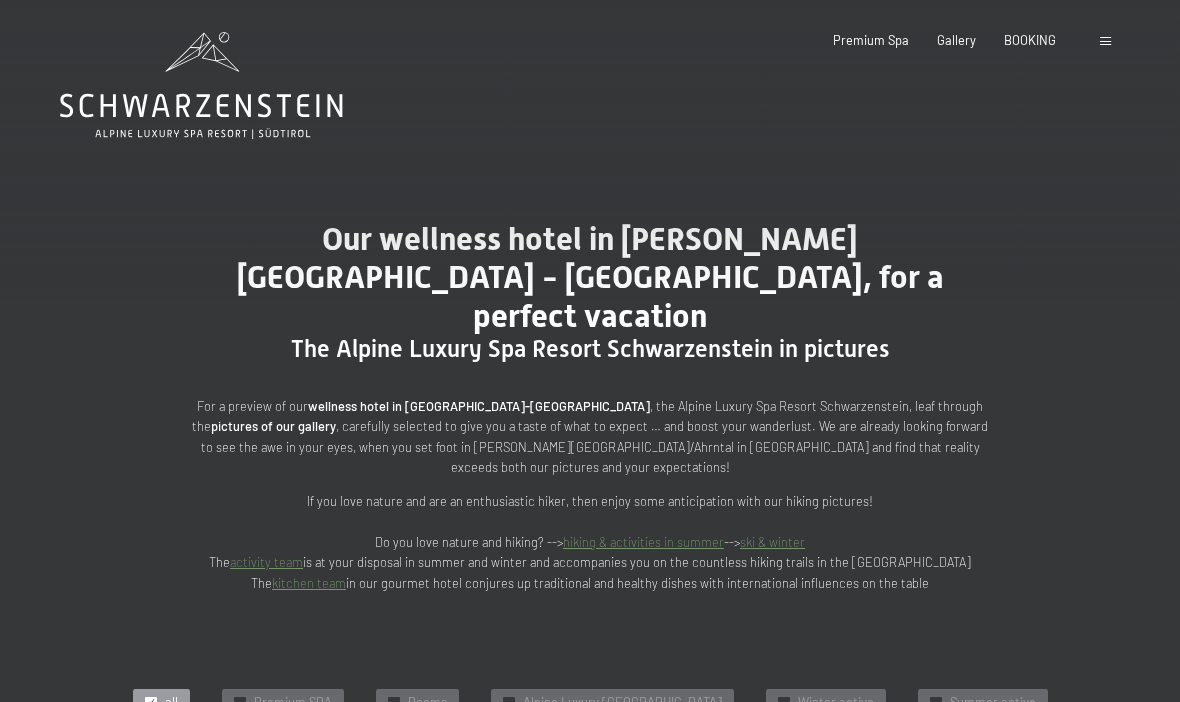 scroll, scrollTop: 0, scrollLeft: 0, axis: both 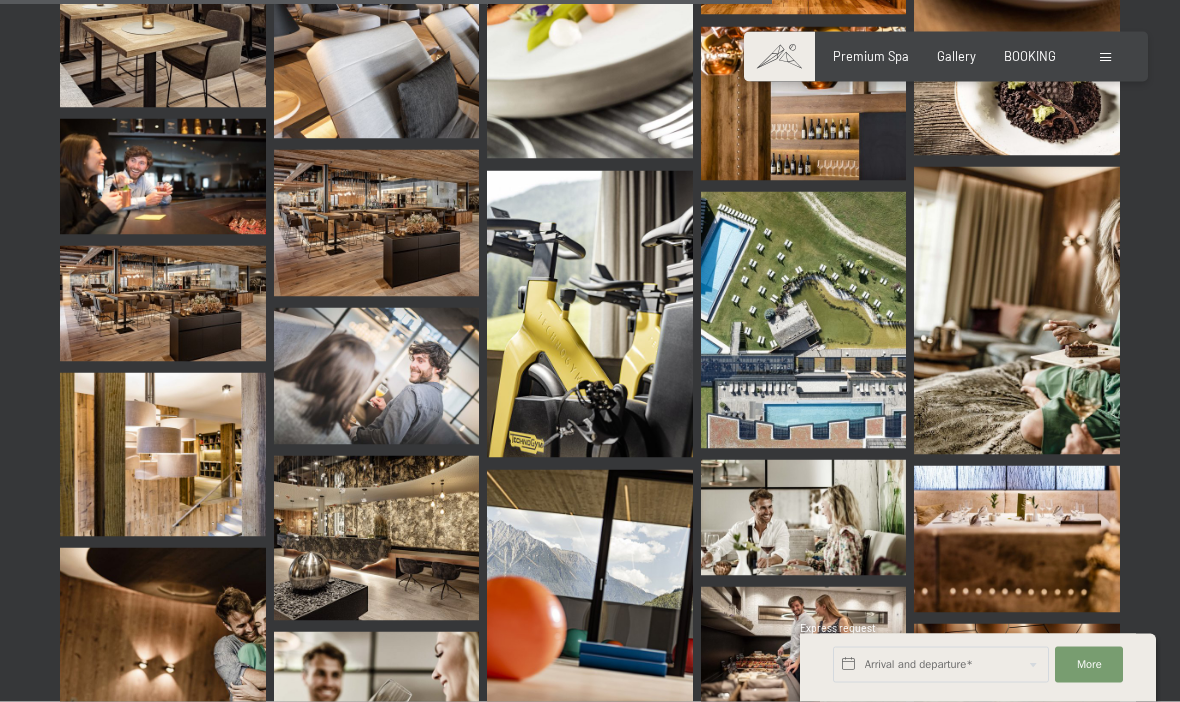 click at bounding box center [590, 315] 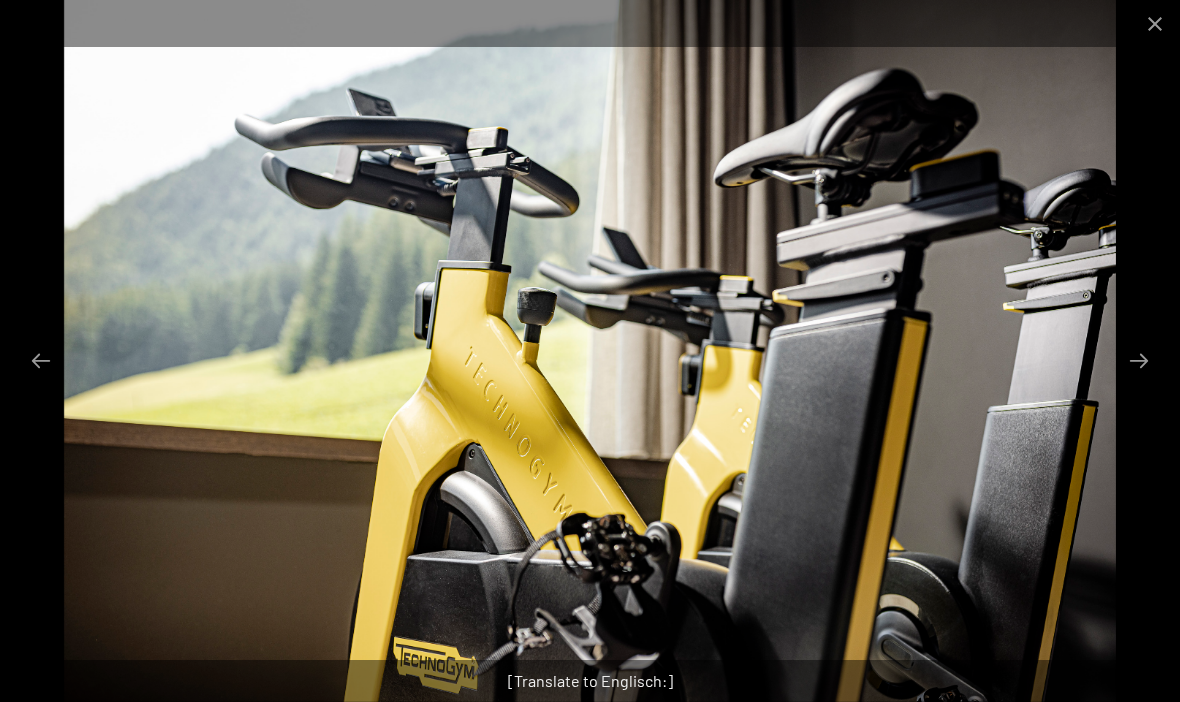 click at bounding box center [1139, 360] 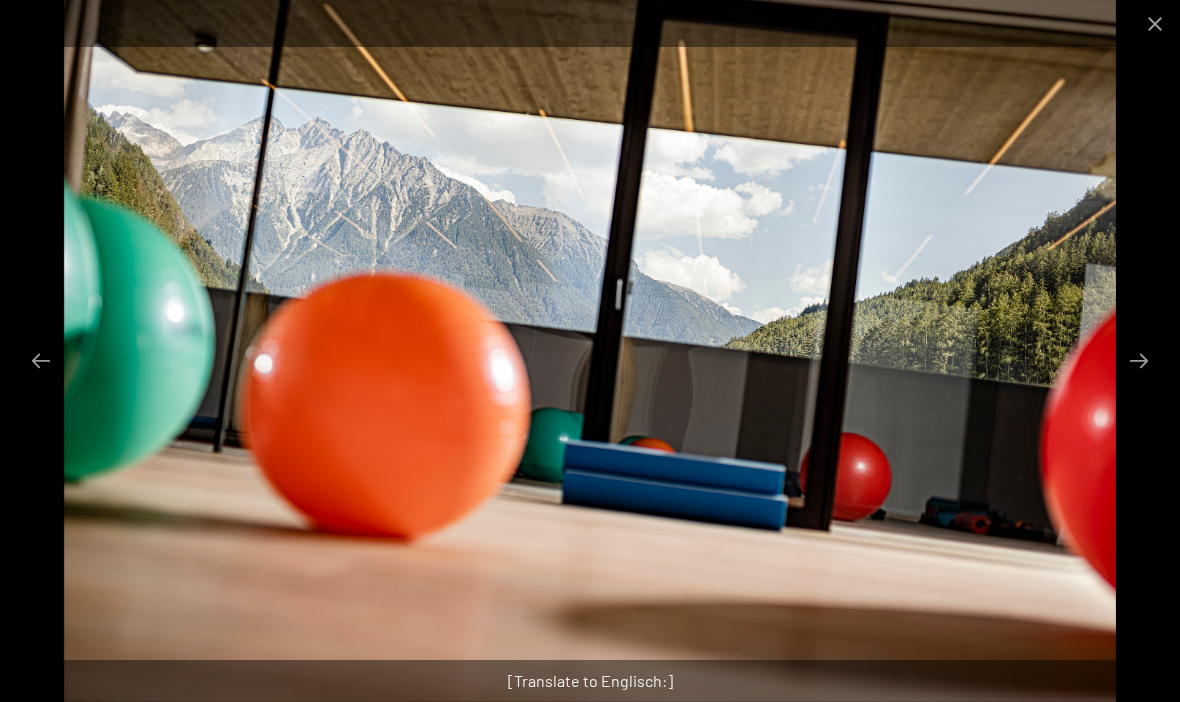 click at bounding box center [1139, 360] 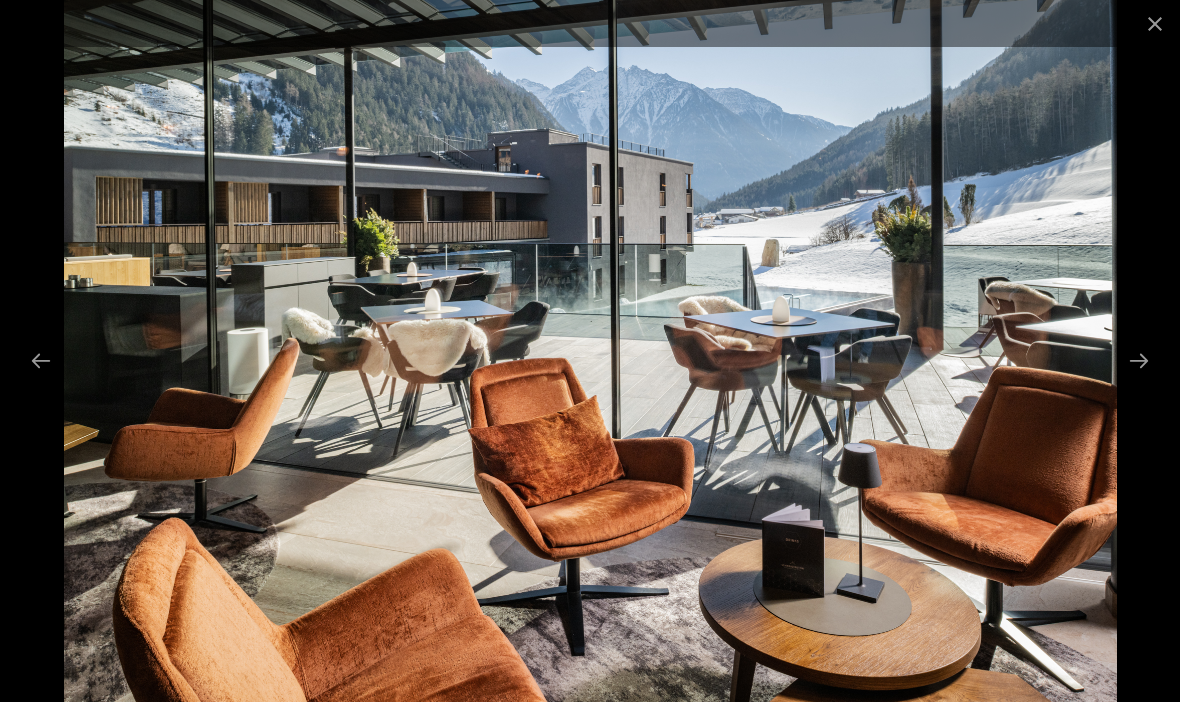 click at bounding box center [1139, 360] 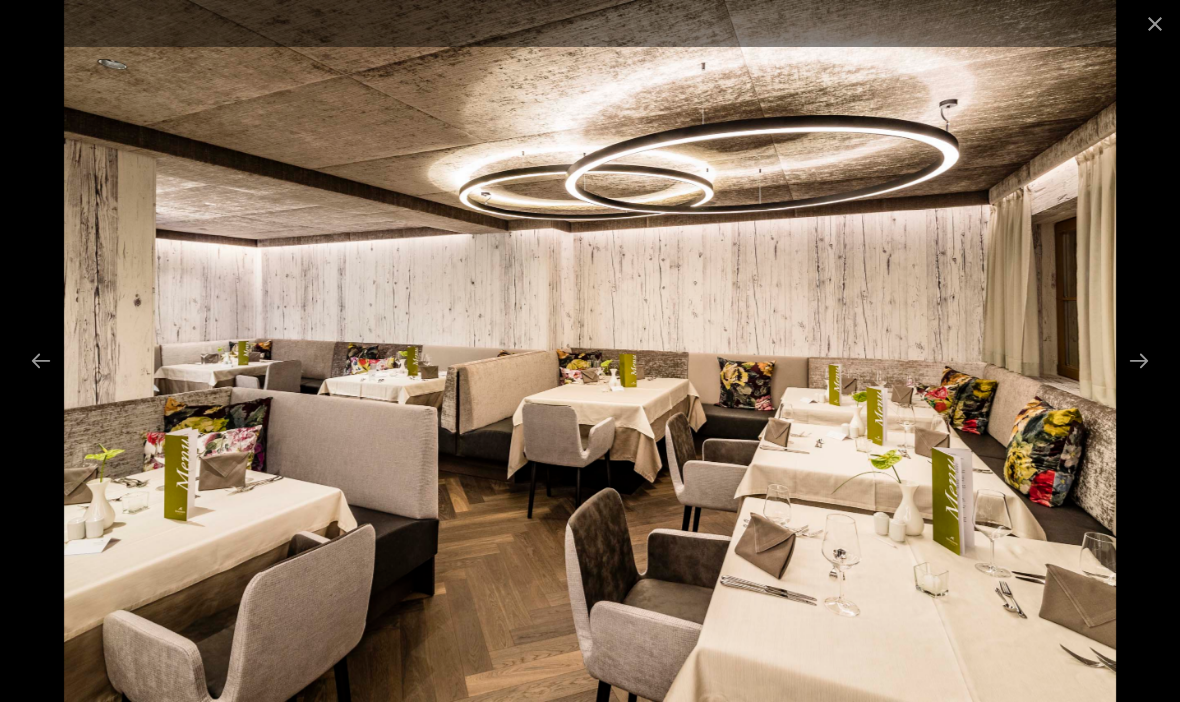click at bounding box center [41, 360] 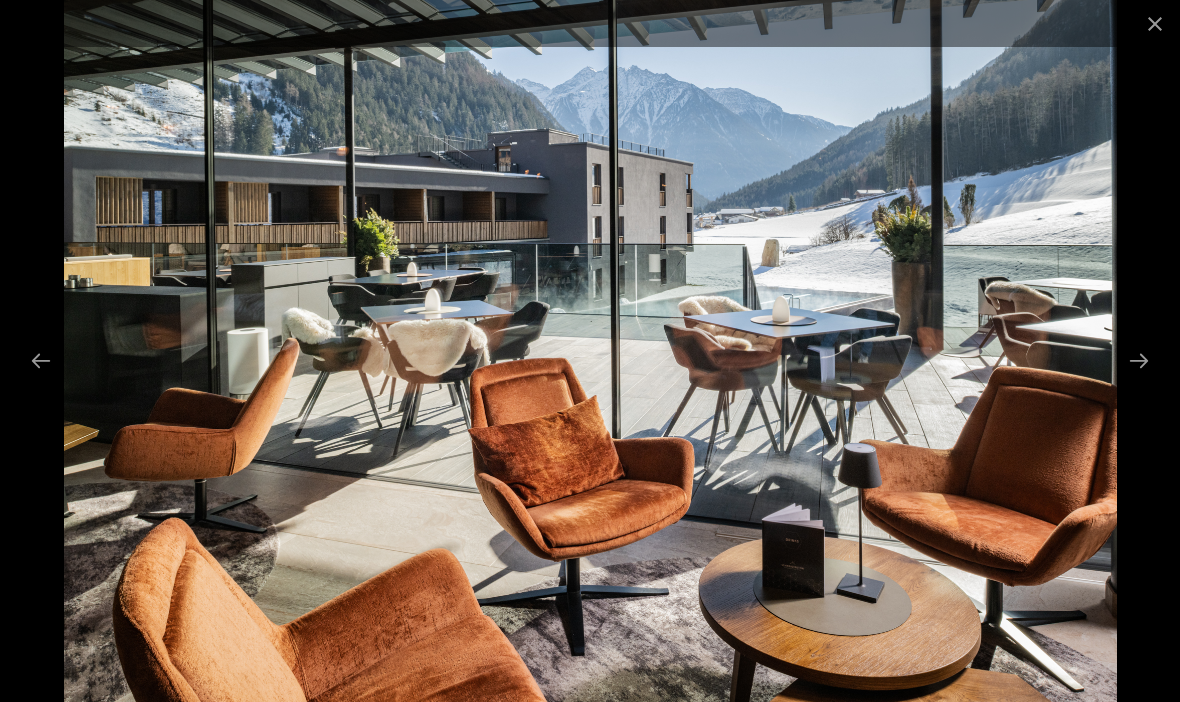 click at bounding box center (41, 360) 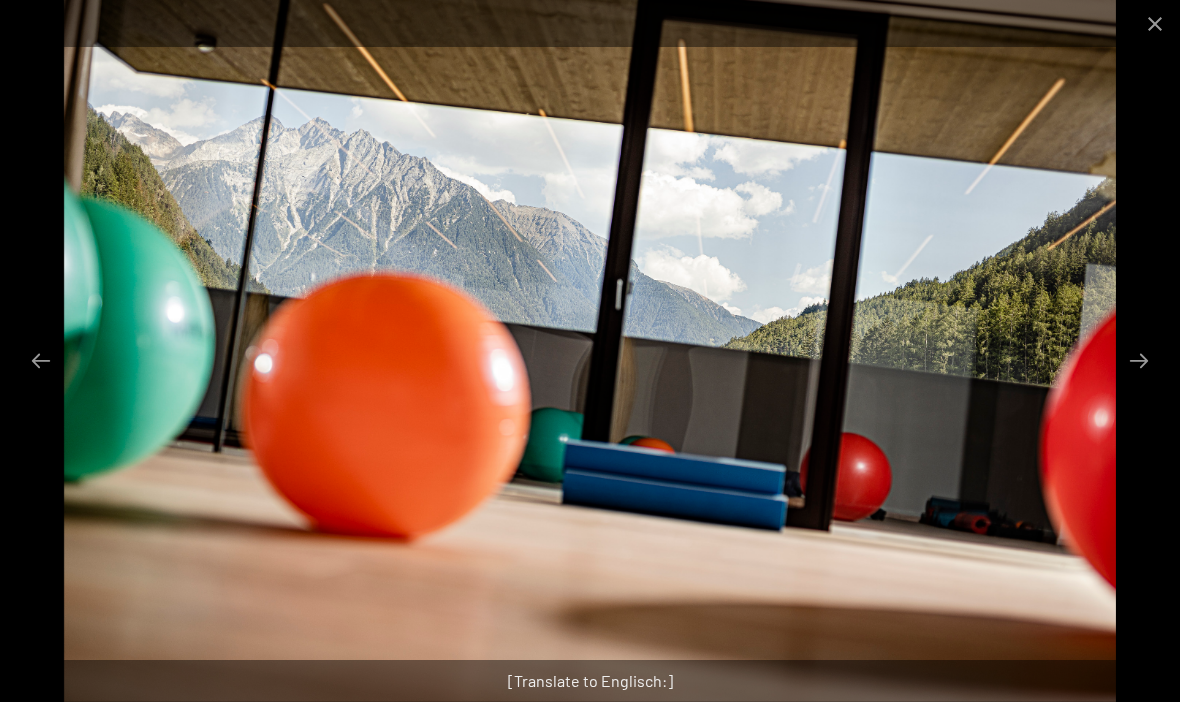 click at bounding box center [1139, 360] 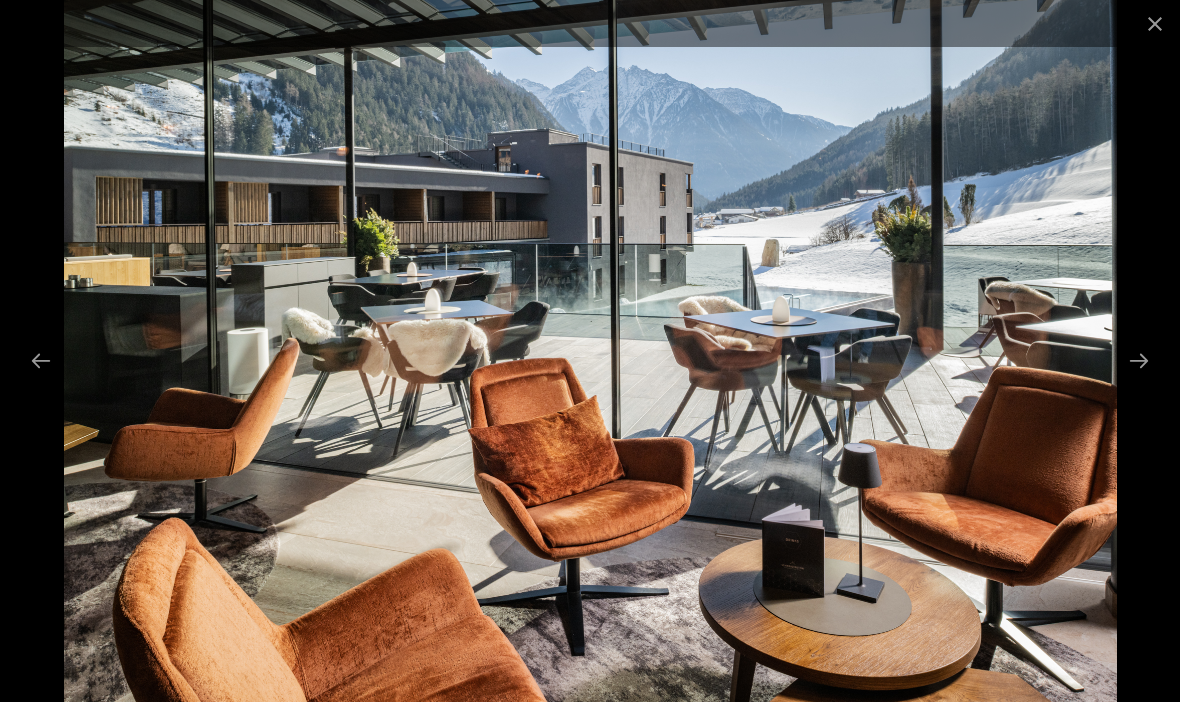 click at bounding box center (1139, 360) 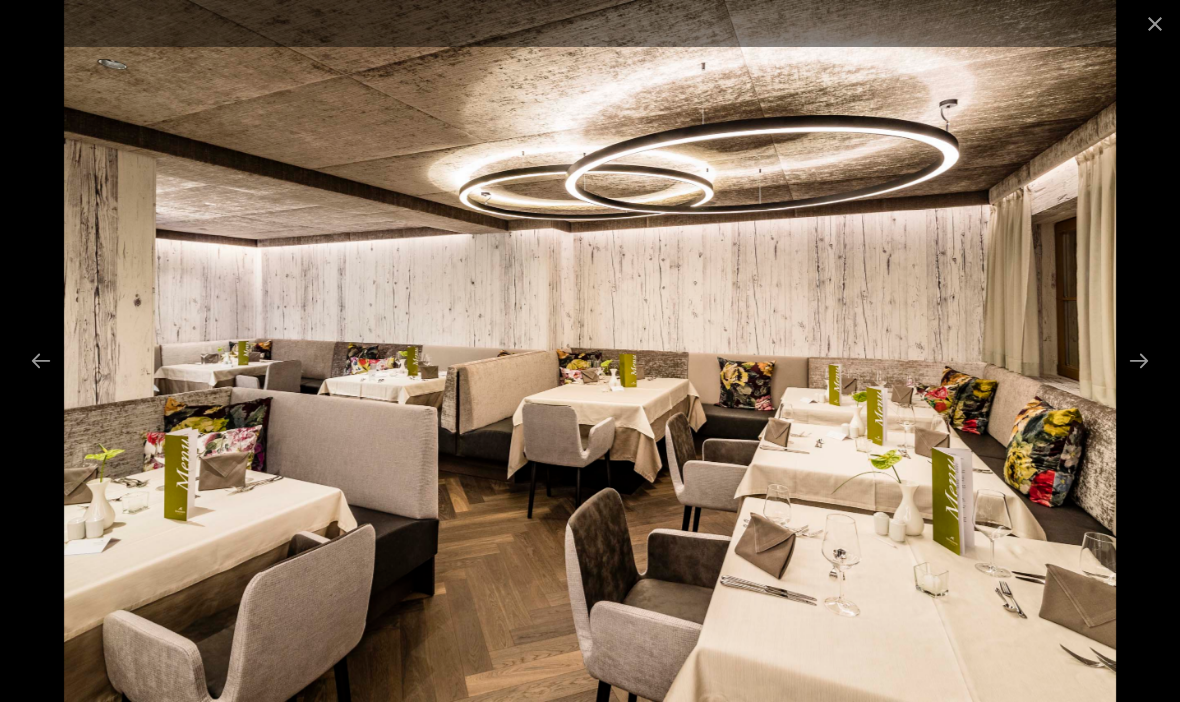 click at bounding box center [1139, 360] 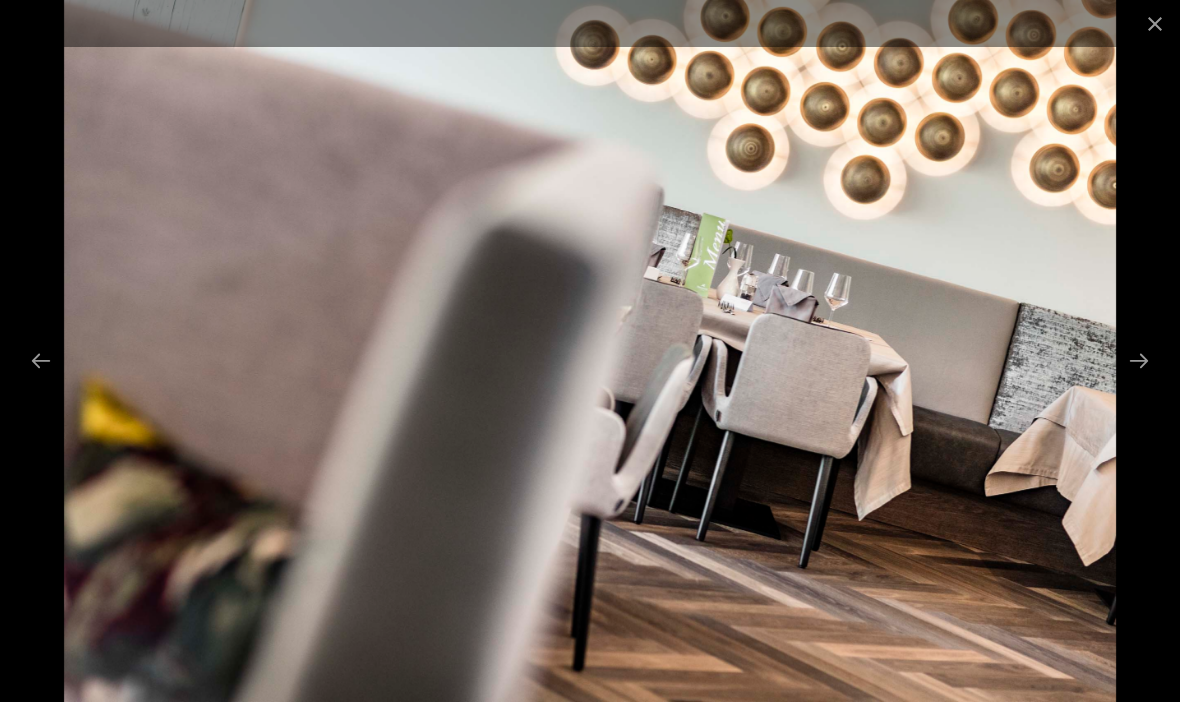 click at bounding box center (1139, 360) 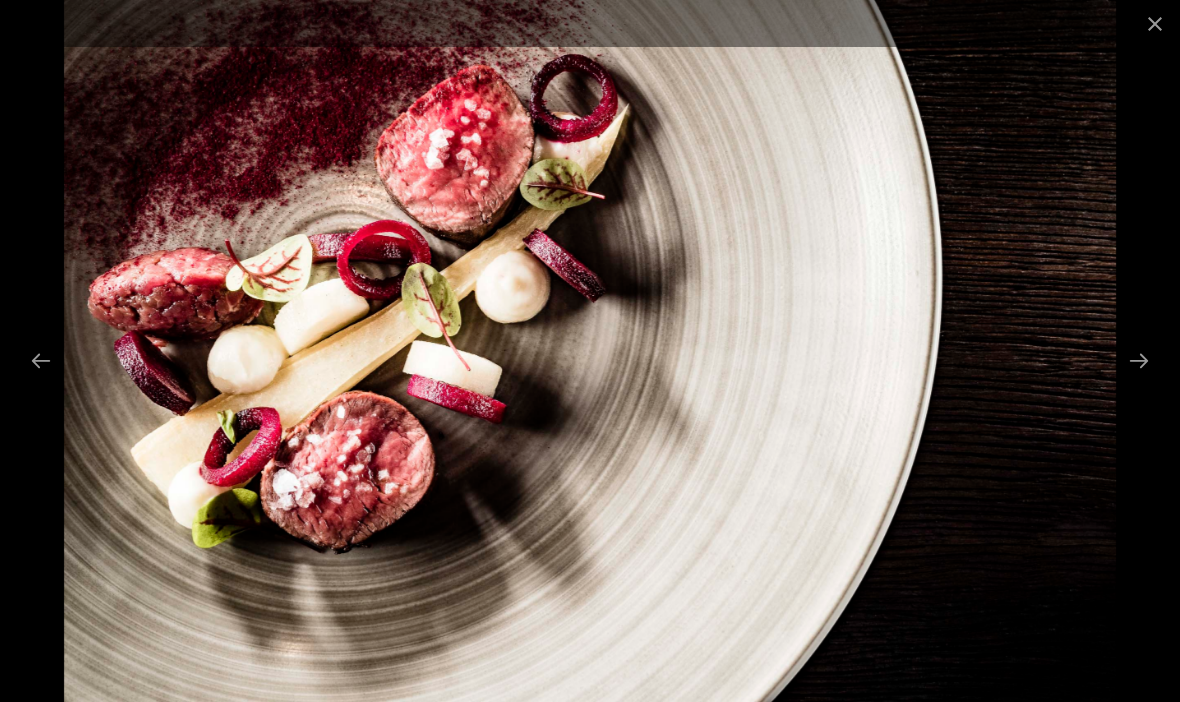 click at bounding box center [1139, 360] 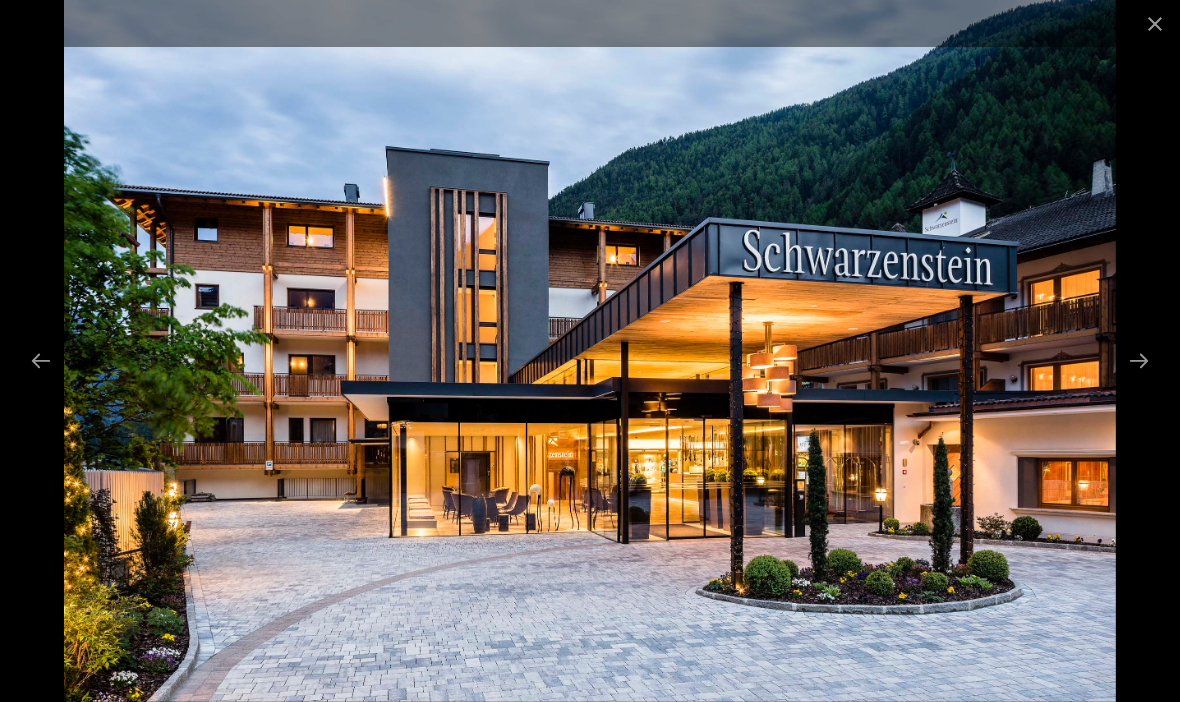 click at bounding box center [1139, 360] 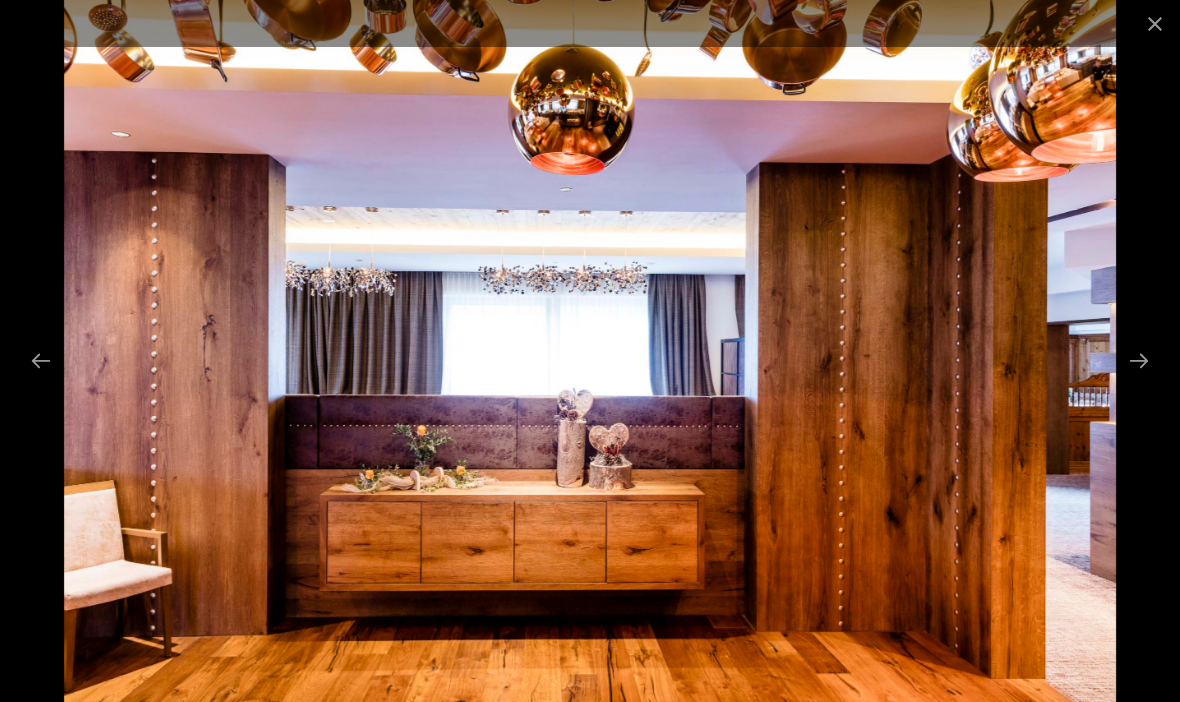 click at bounding box center [1139, 360] 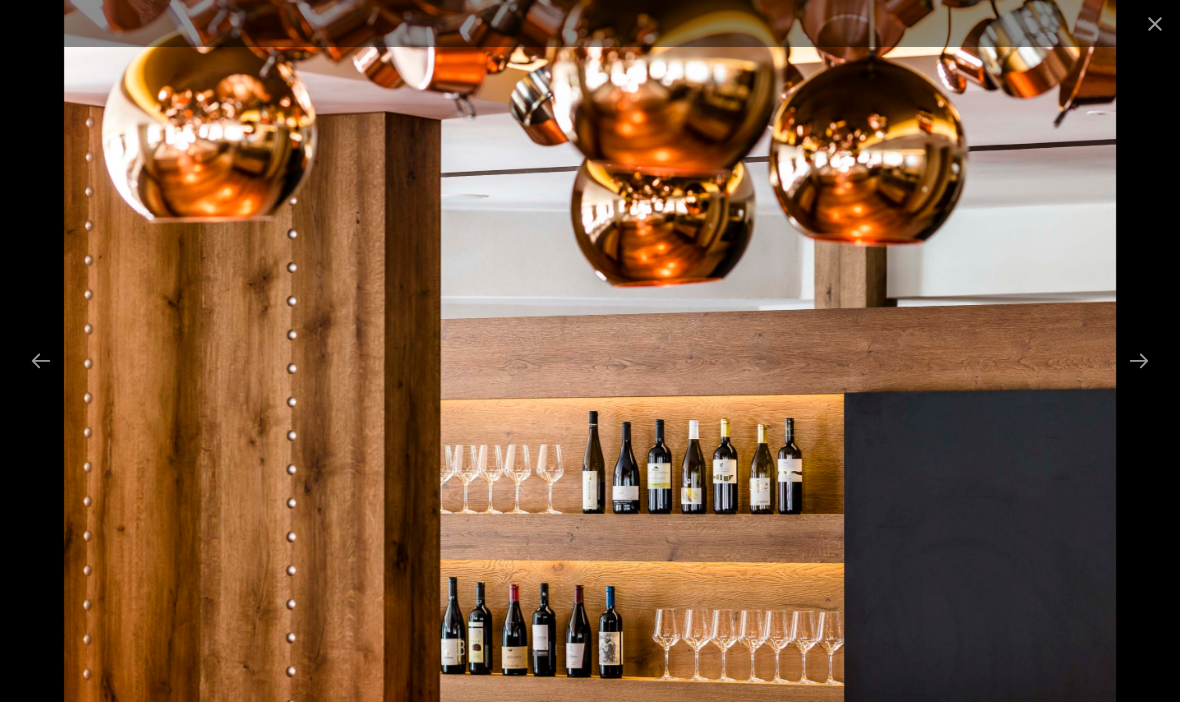 click at bounding box center (1139, 360) 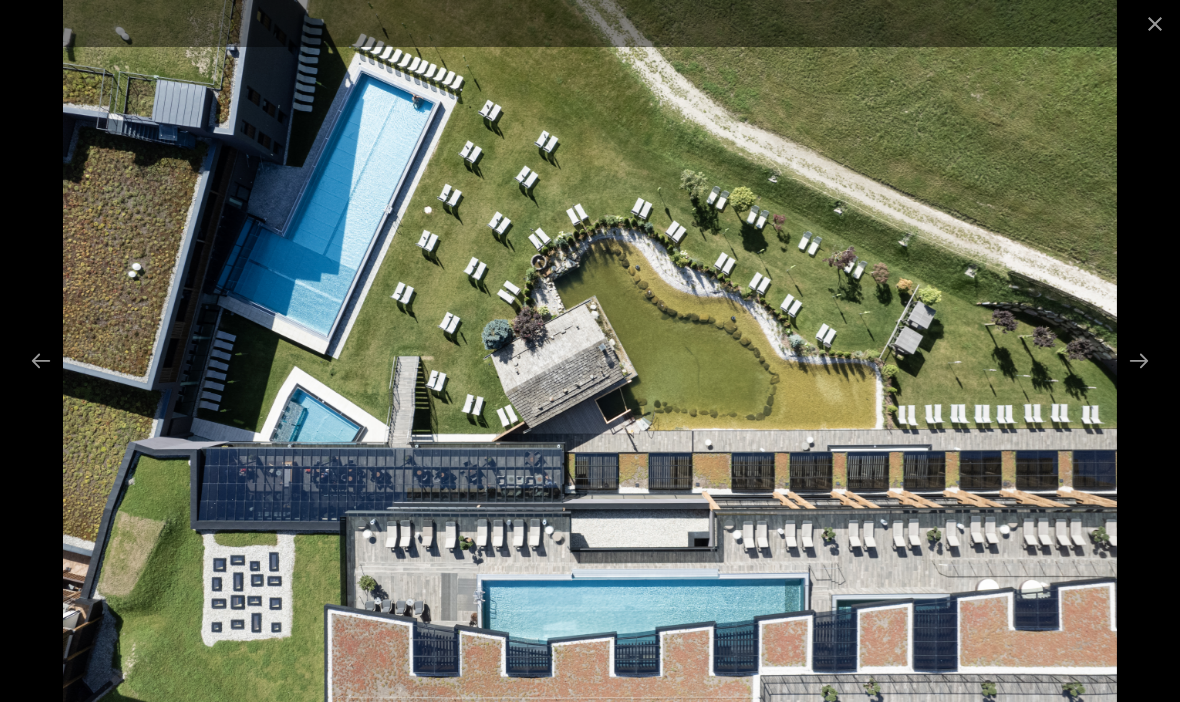 click at bounding box center [41, 360] 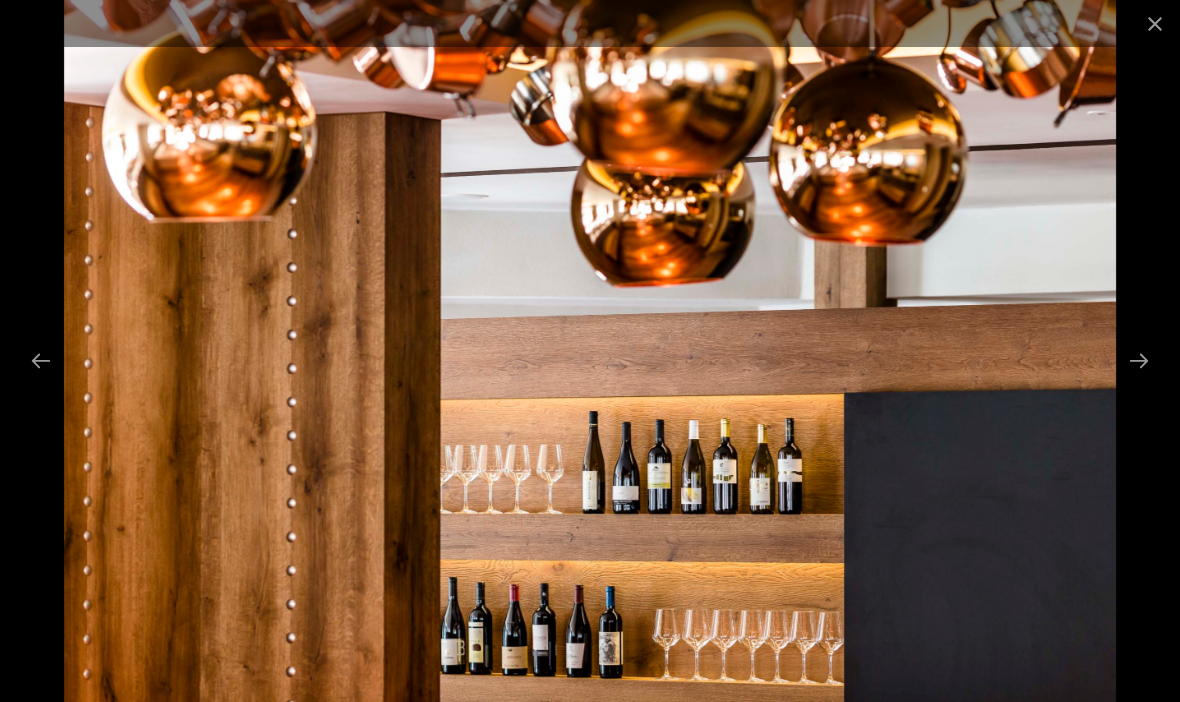 click at bounding box center (41, 360) 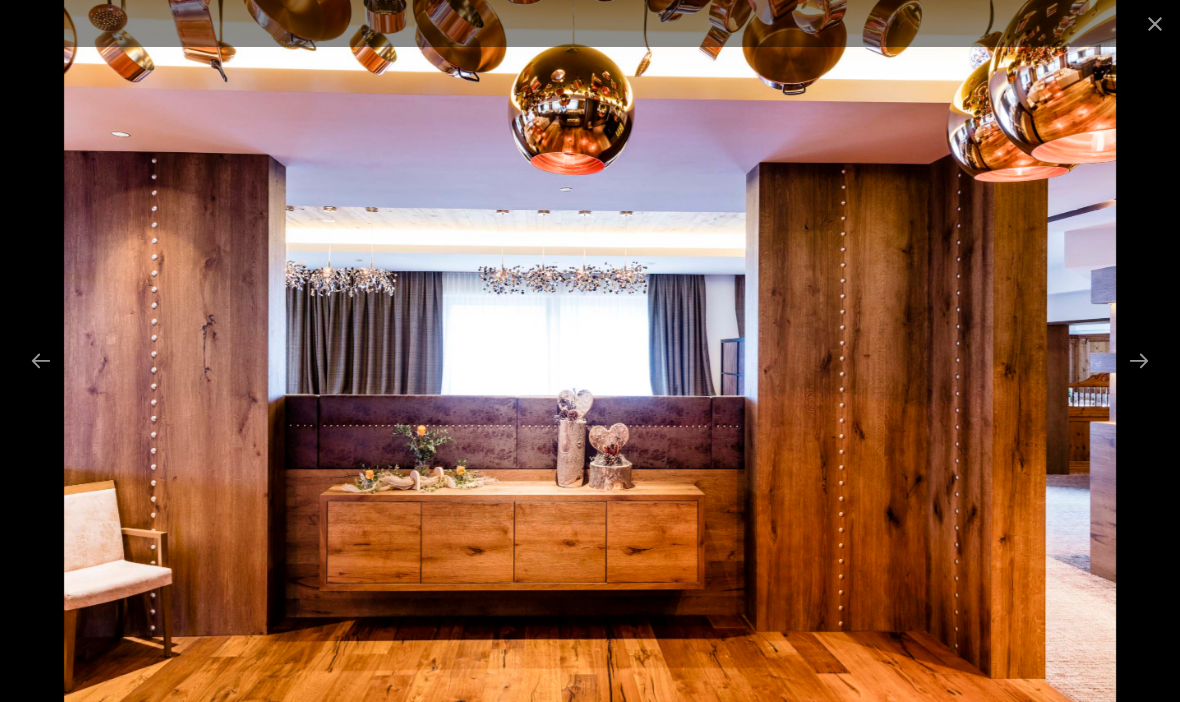 click at bounding box center (41, 360) 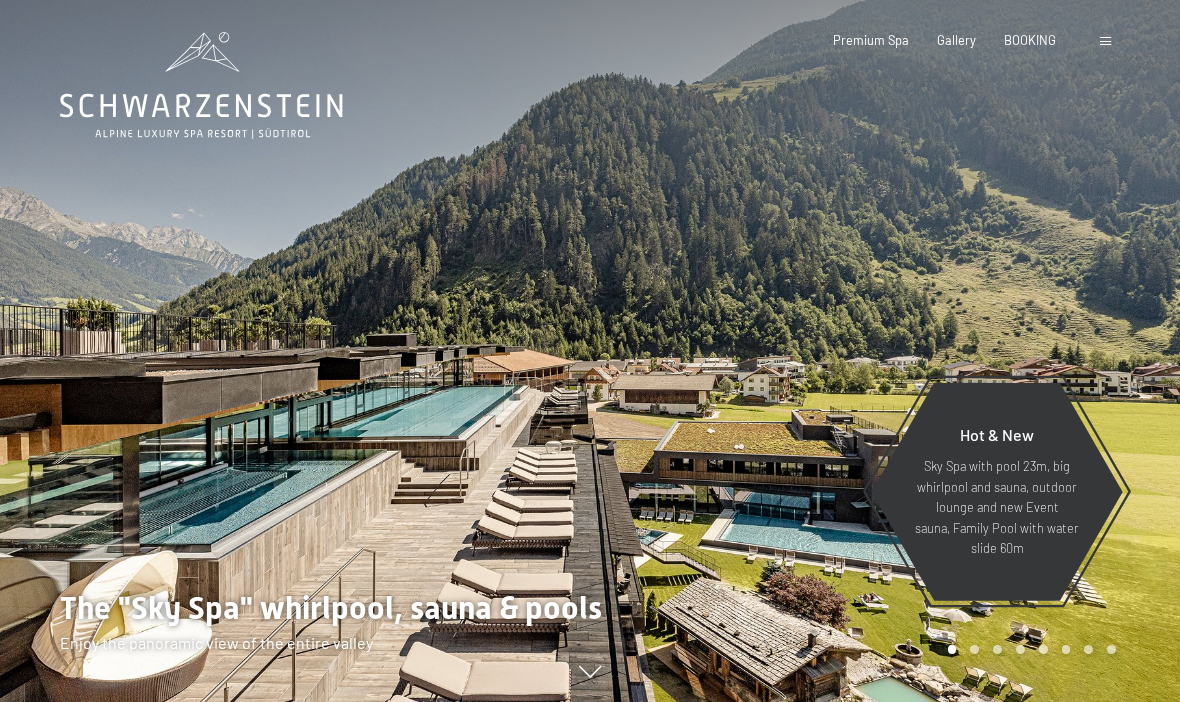 scroll, scrollTop: 0, scrollLeft: 0, axis: both 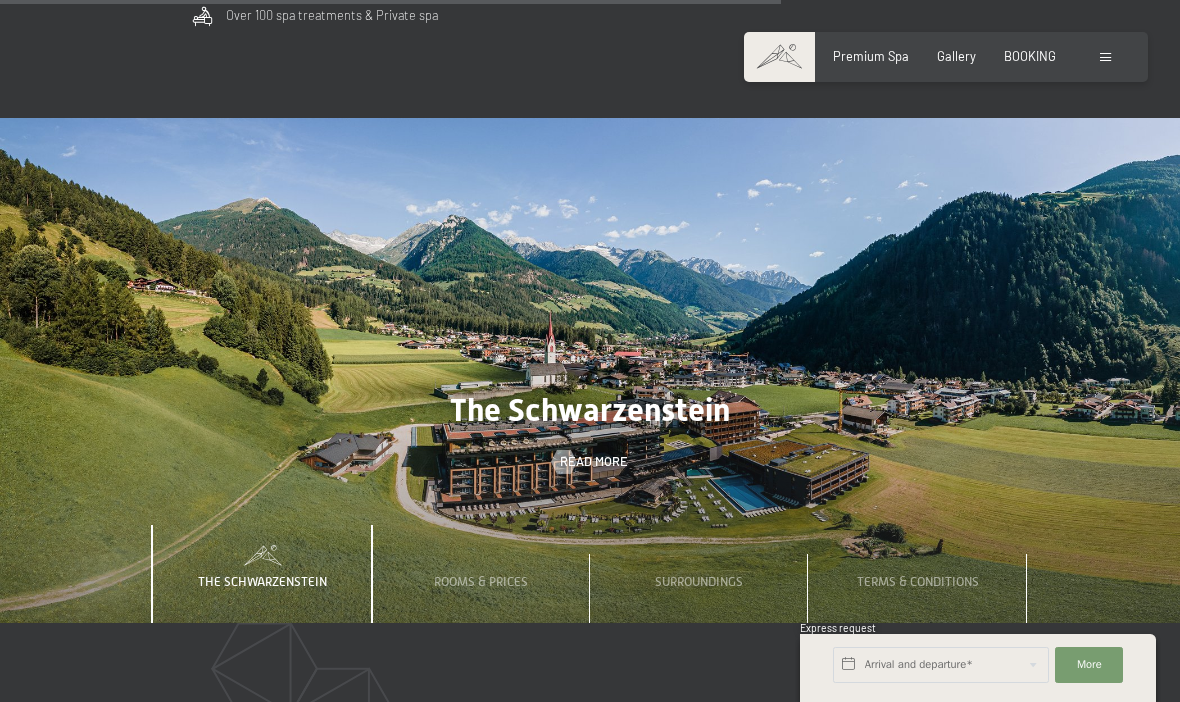 click on "Surroundings" at bounding box center (699, 581) 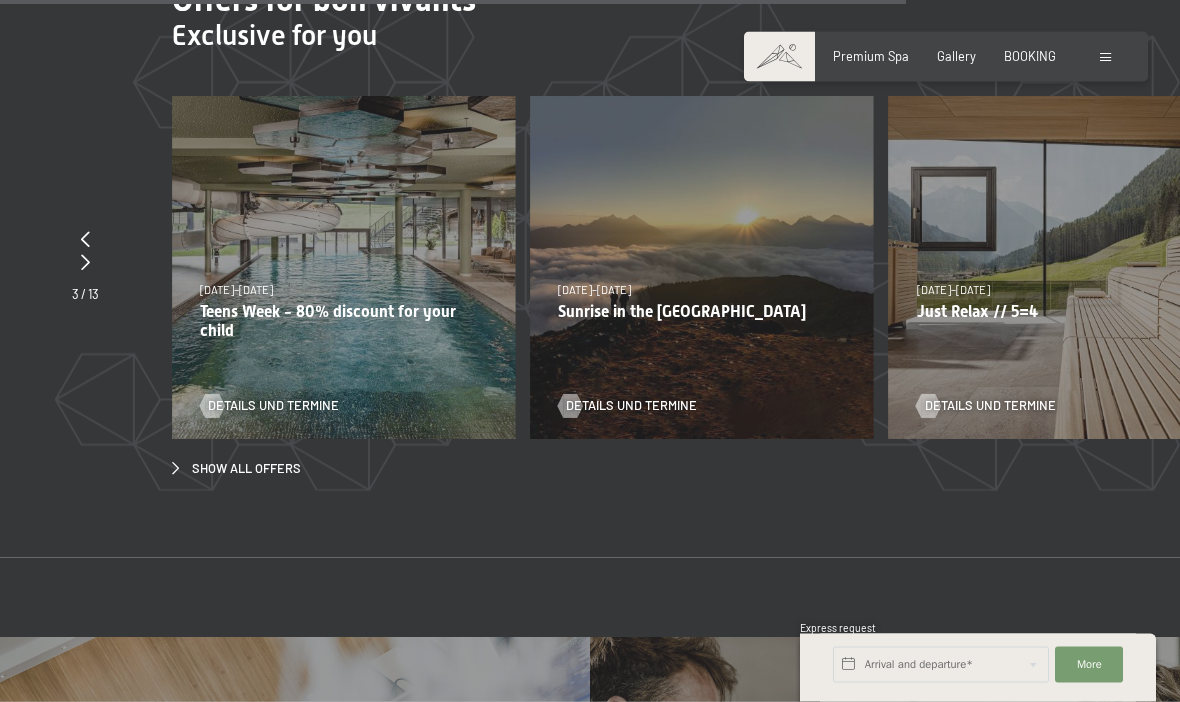 scroll, scrollTop: 5233, scrollLeft: 0, axis: vertical 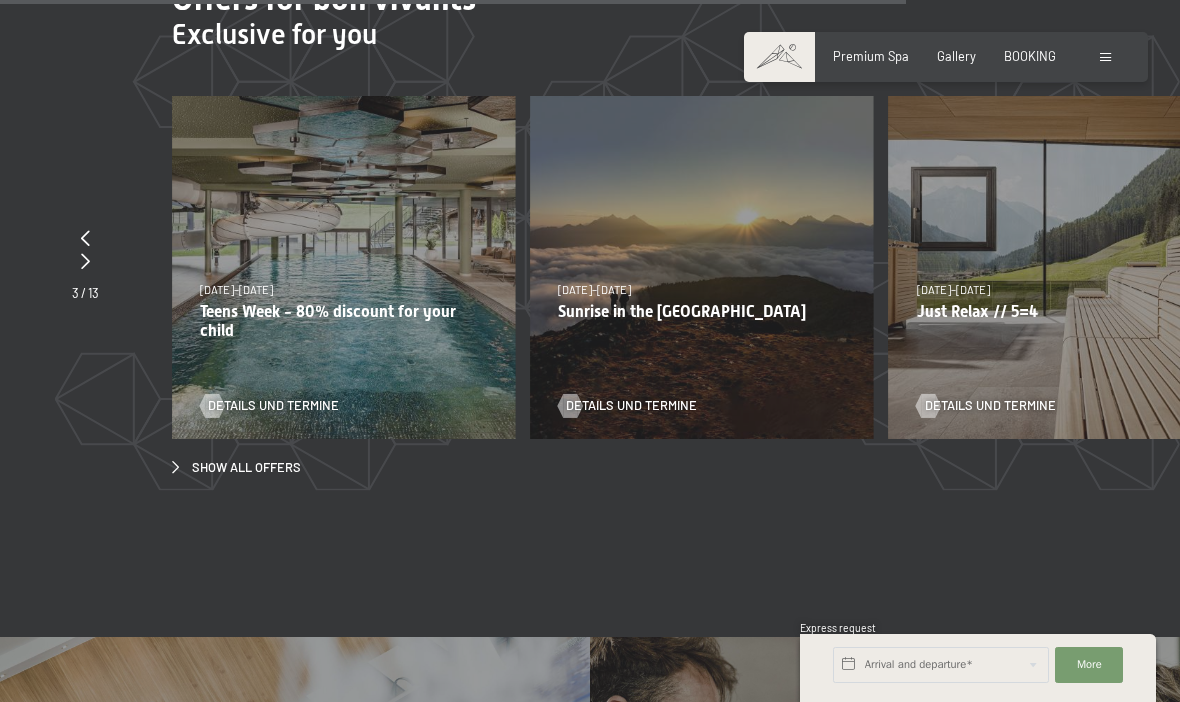 click on "Details und Termine" at bounding box center (273, 406) 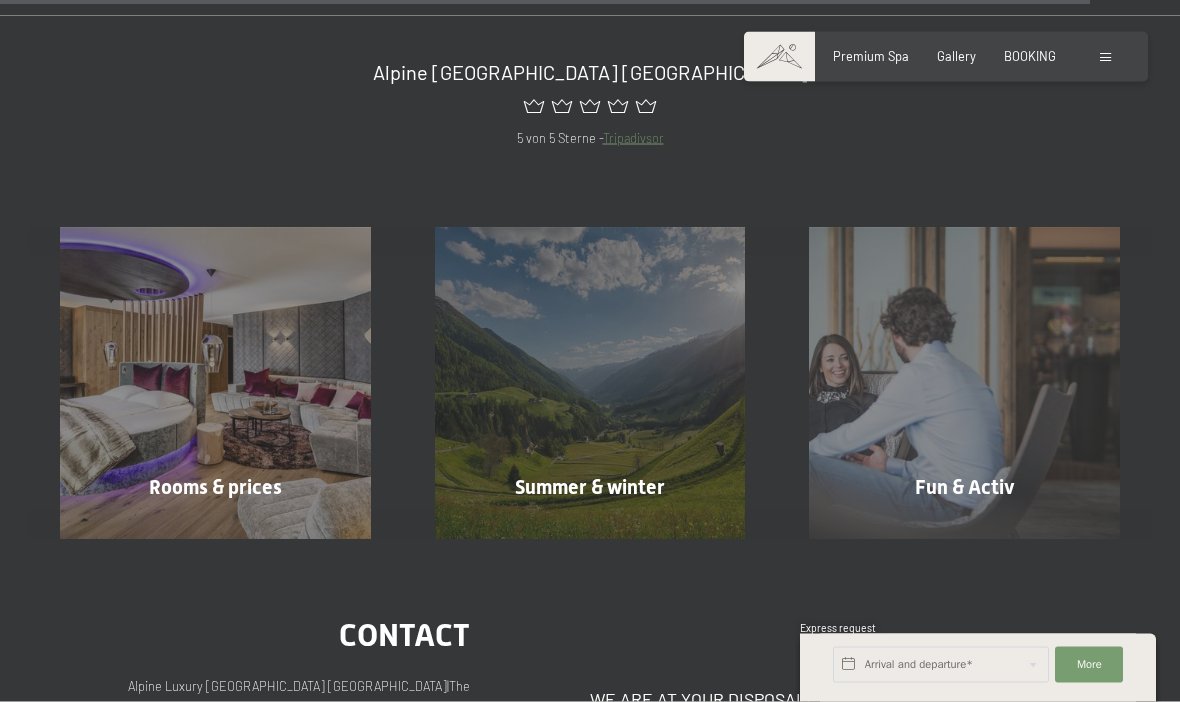 scroll, scrollTop: 6378, scrollLeft: 0, axis: vertical 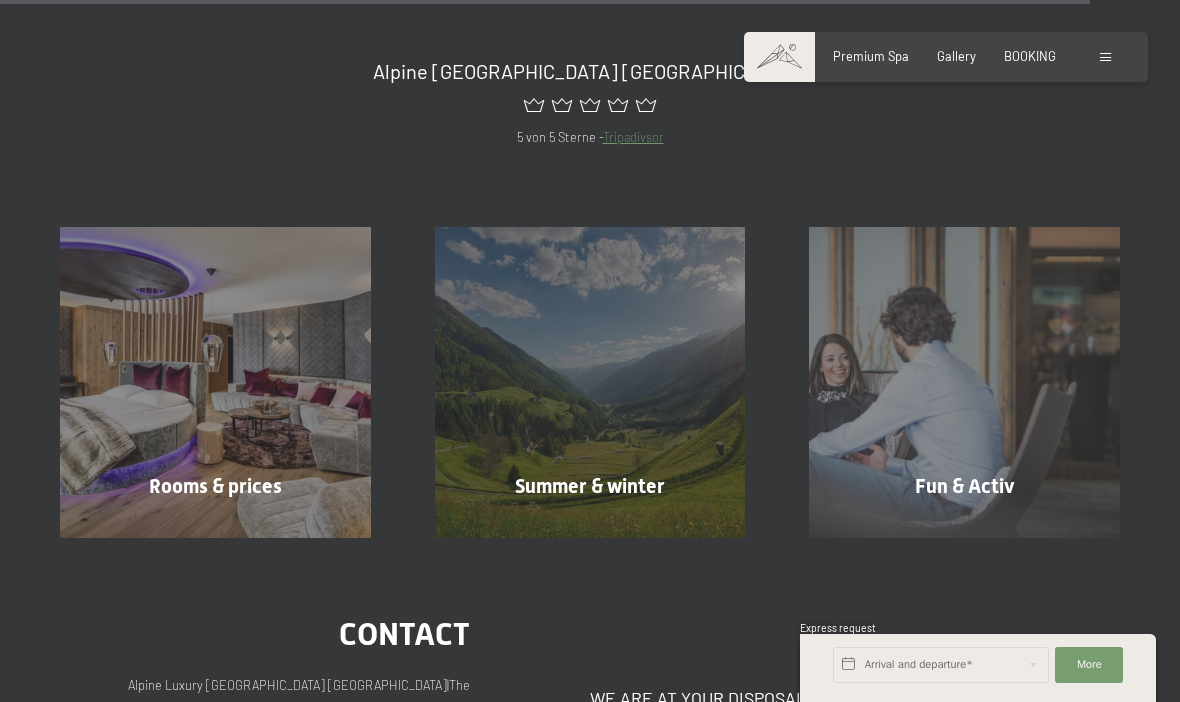 click on "Rooms & prices           Show more" at bounding box center [215, 382] 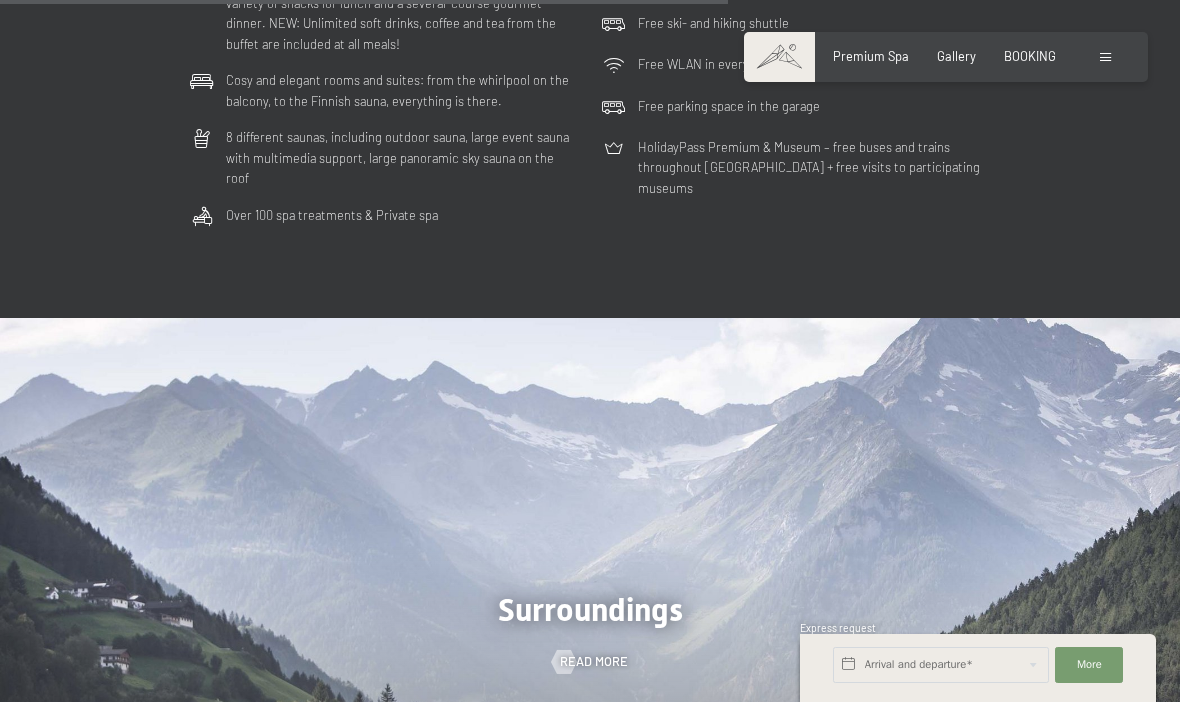 scroll, scrollTop: 4305, scrollLeft: 0, axis: vertical 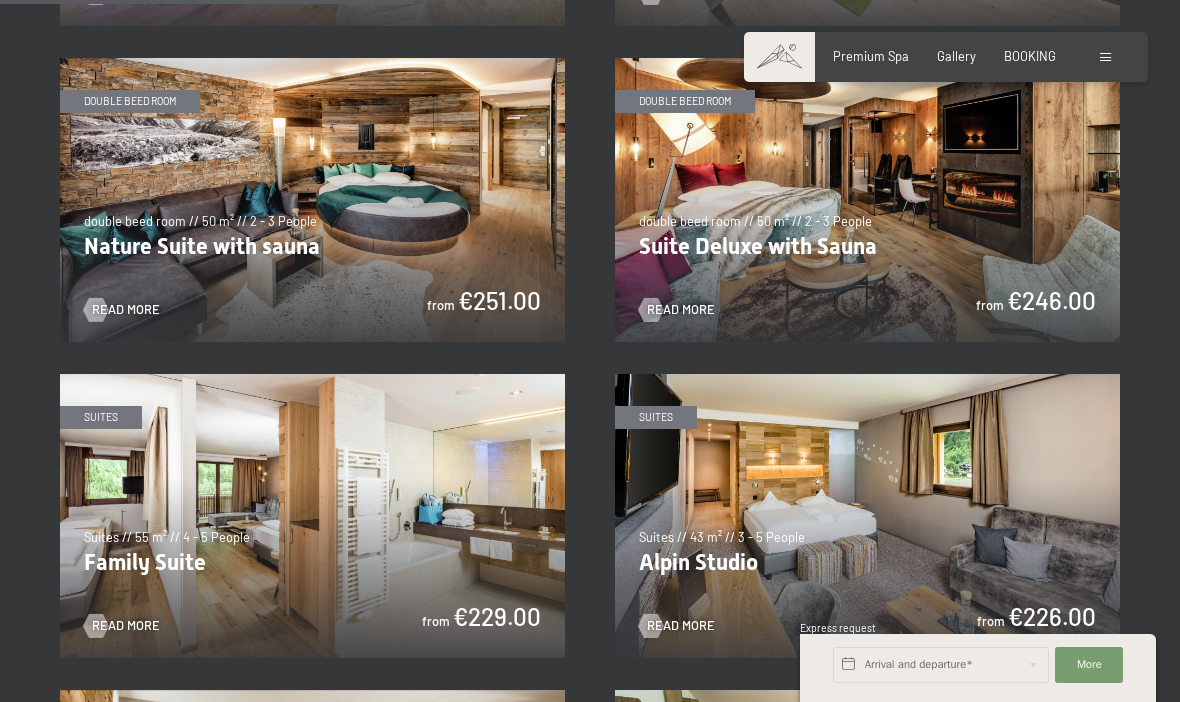 click at bounding box center [867, 516] 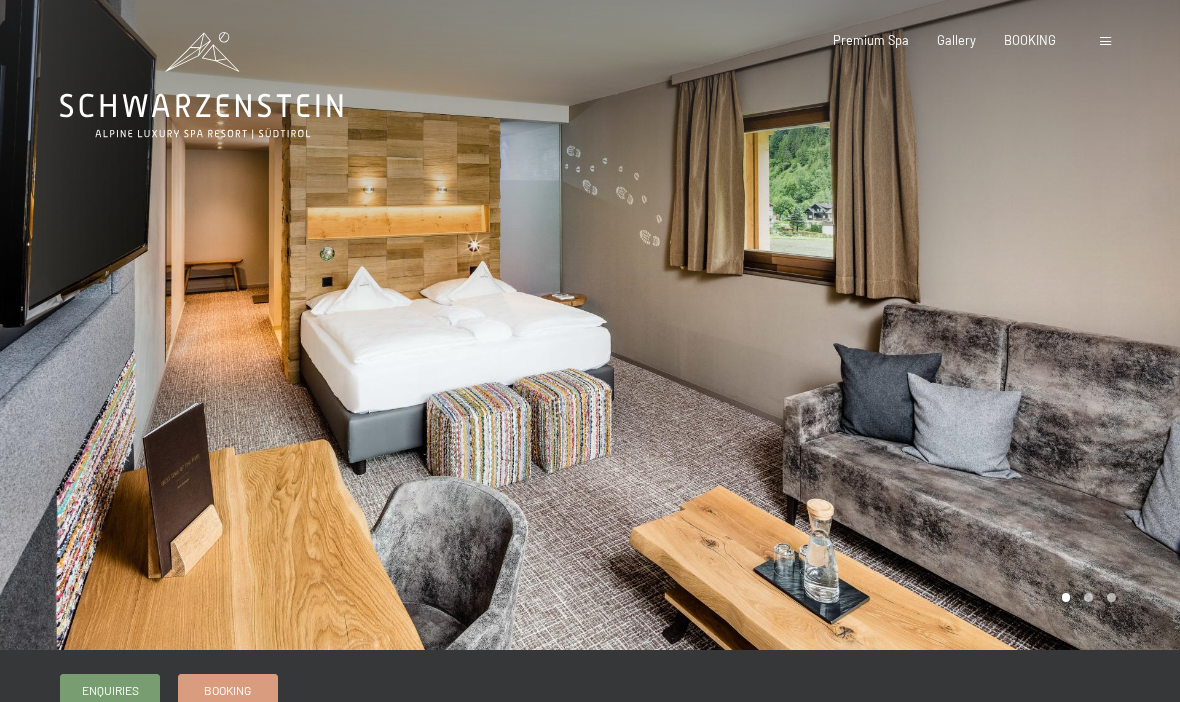 scroll, scrollTop: 0, scrollLeft: 0, axis: both 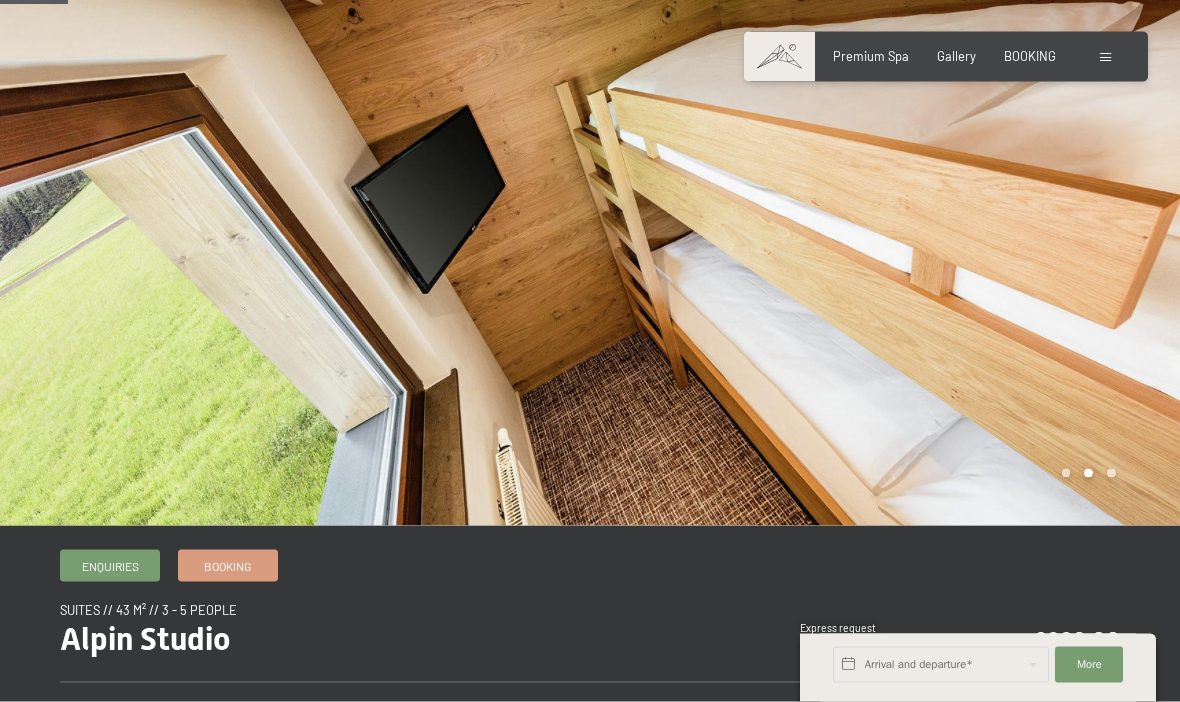 click at bounding box center [885, 201] 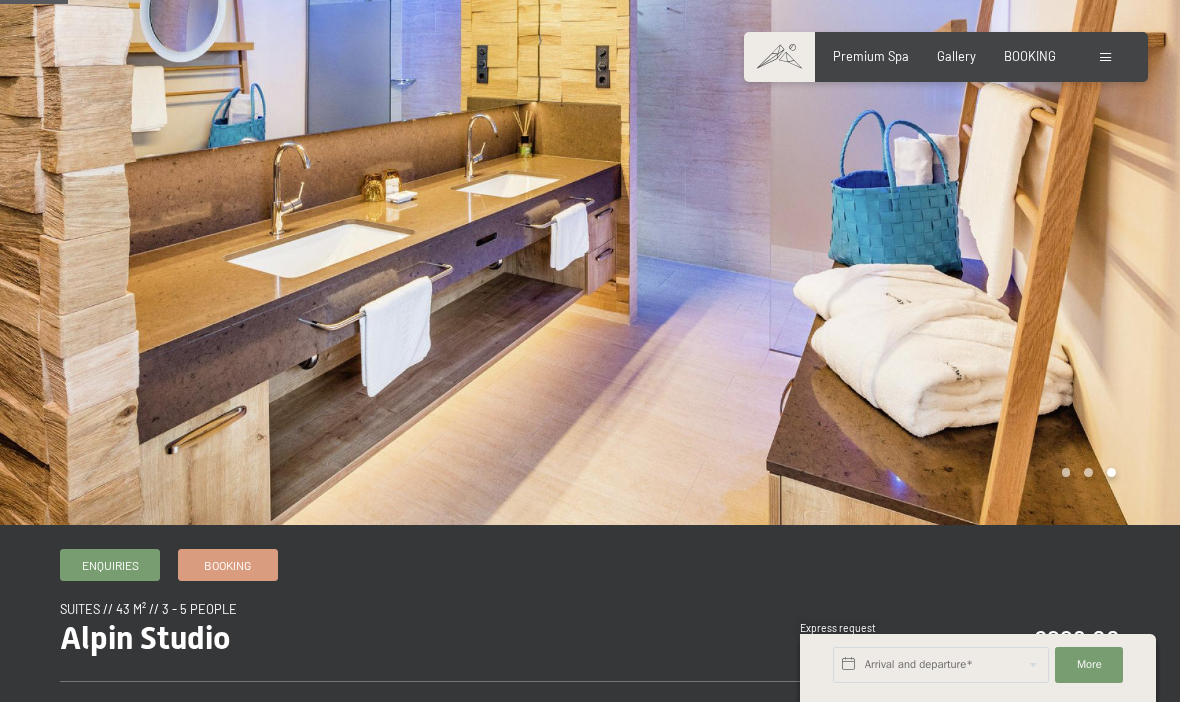 click at bounding box center [885, 200] 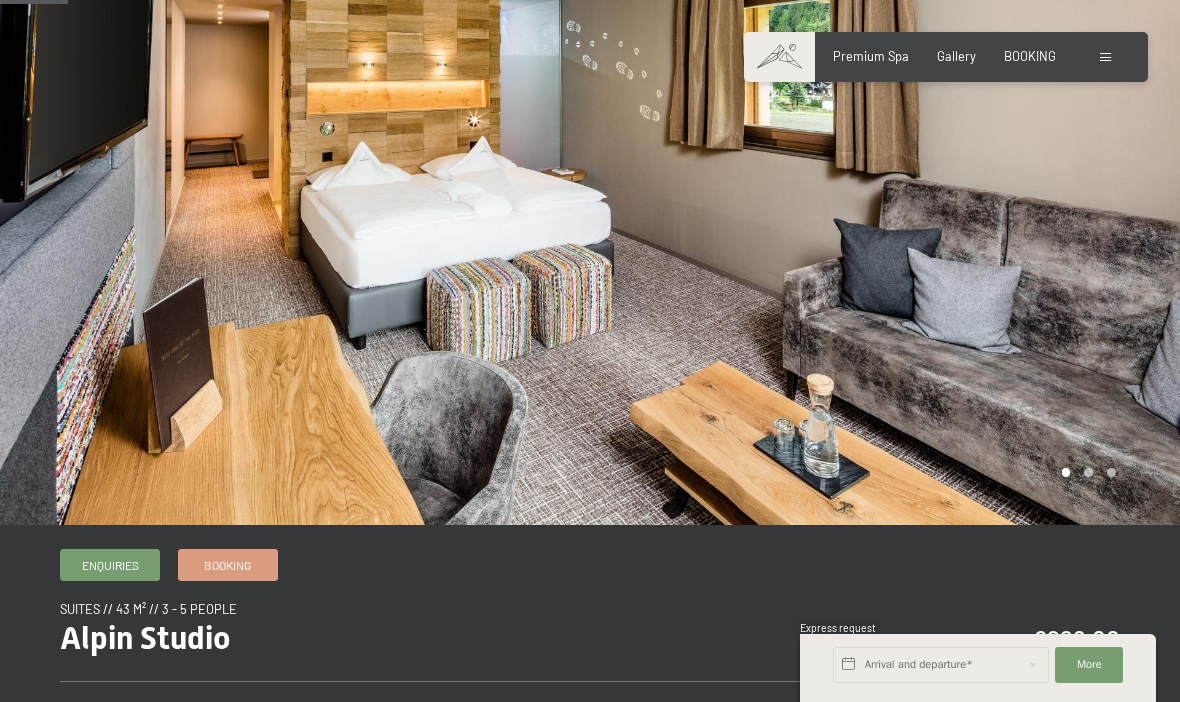 click at bounding box center [885, 200] 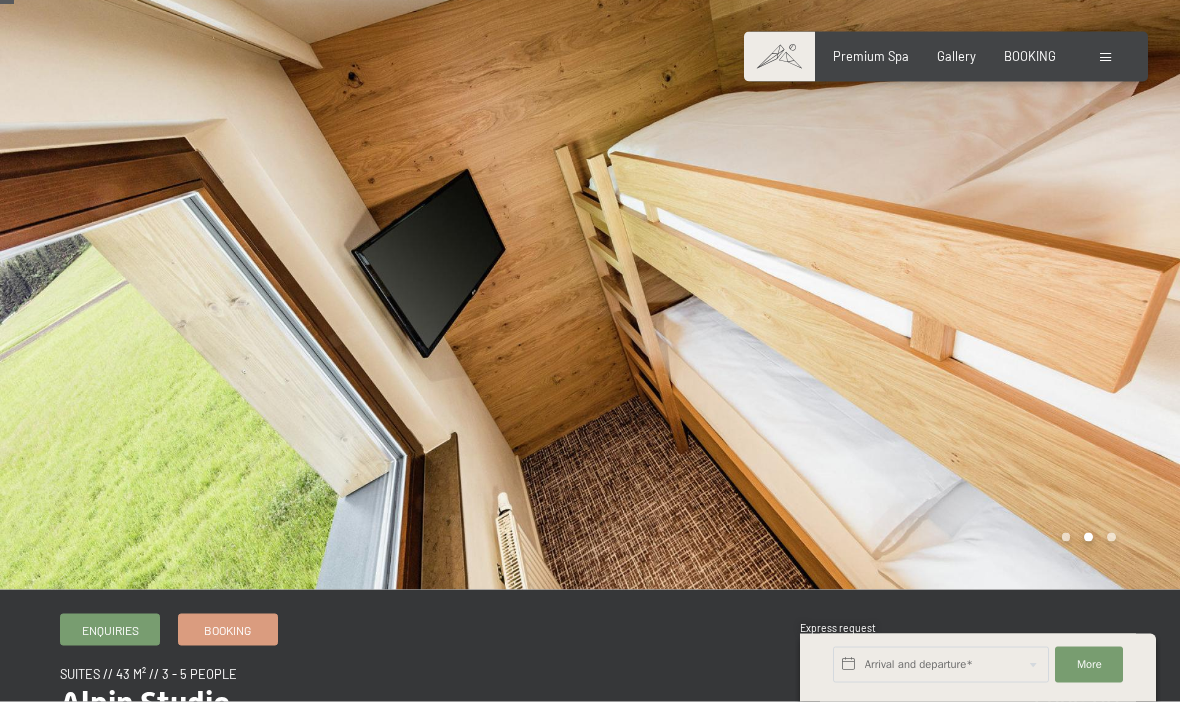 scroll, scrollTop: 0, scrollLeft: 0, axis: both 